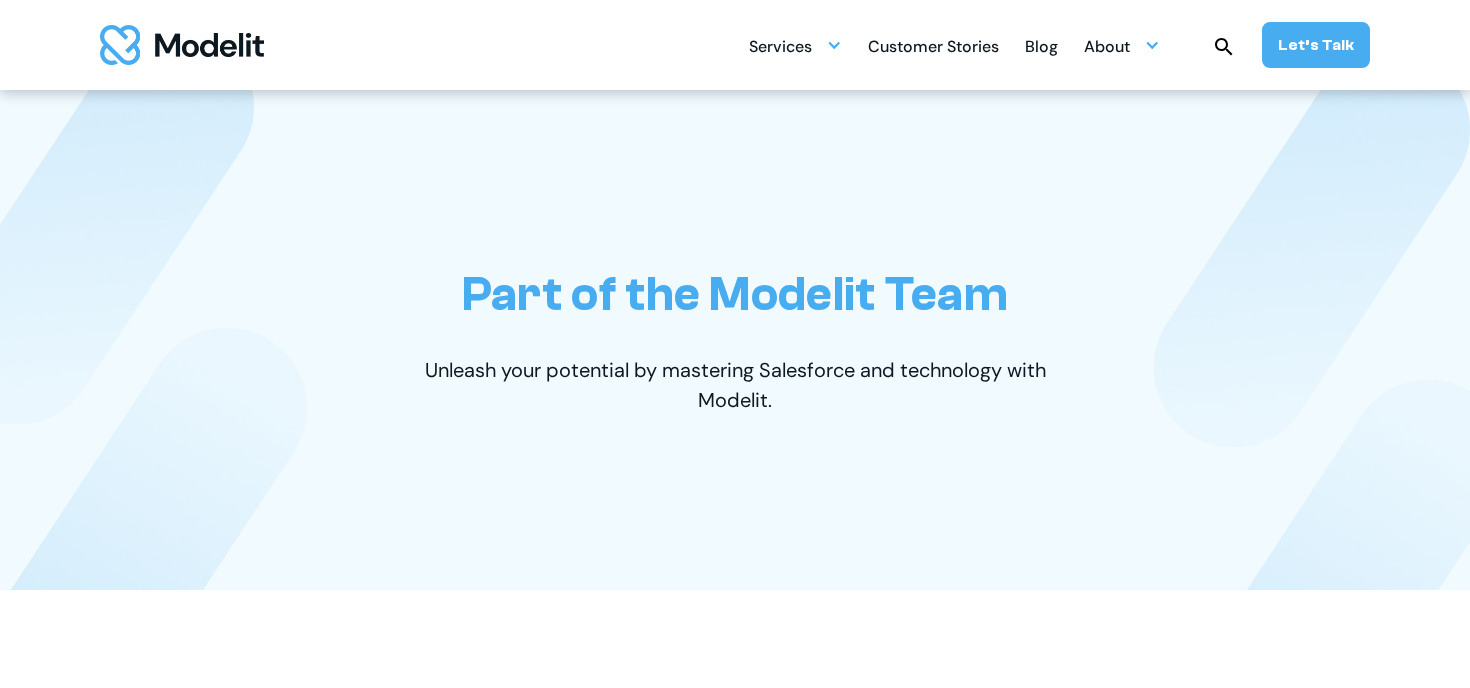 scroll, scrollTop: 0, scrollLeft: 0, axis: both 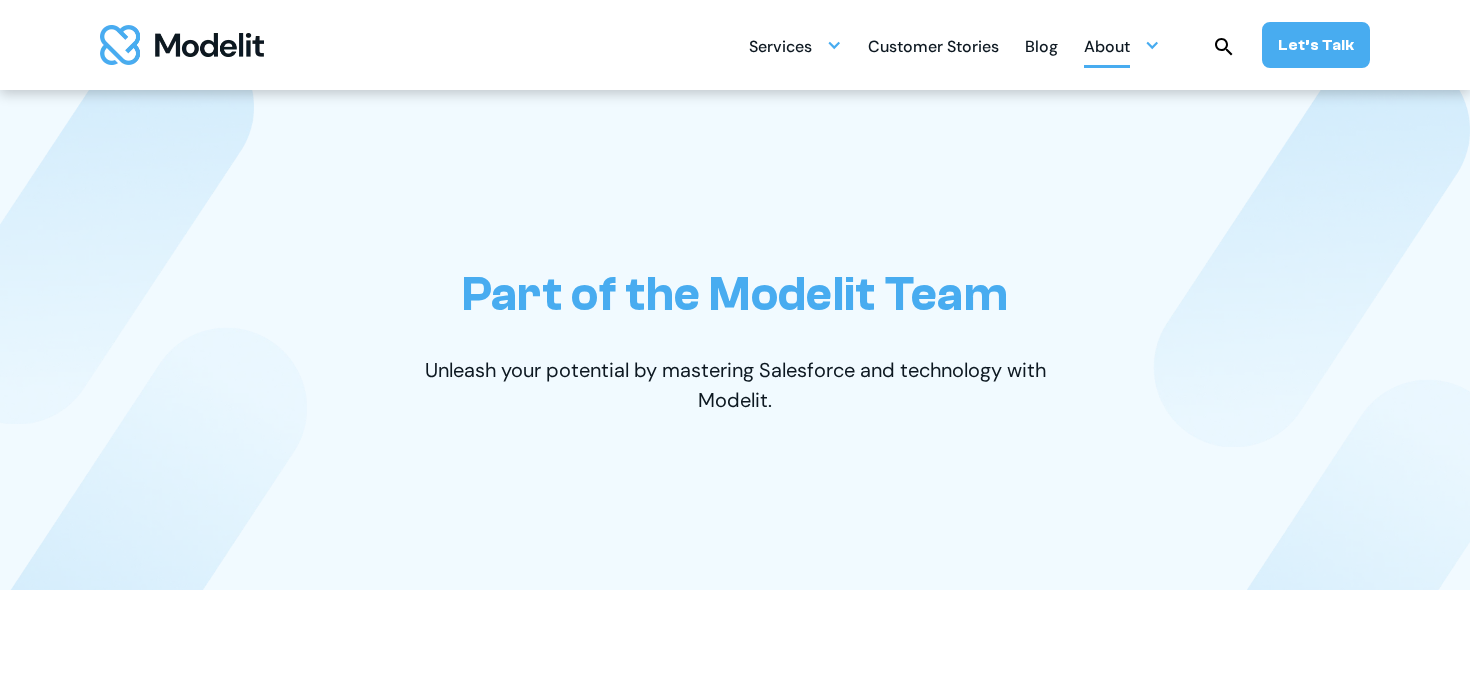 click on "About" at bounding box center (1107, 48) 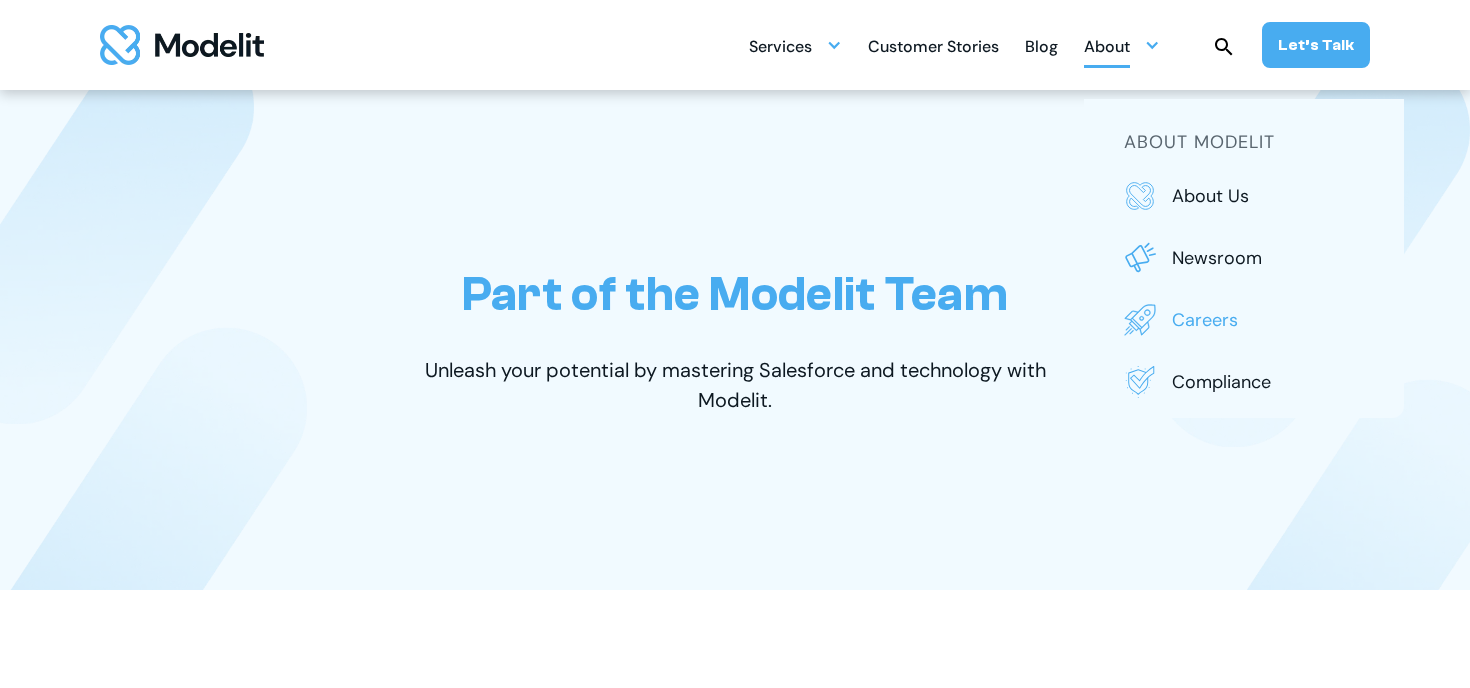 click on "Careers" at bounding box center (1268, 320) 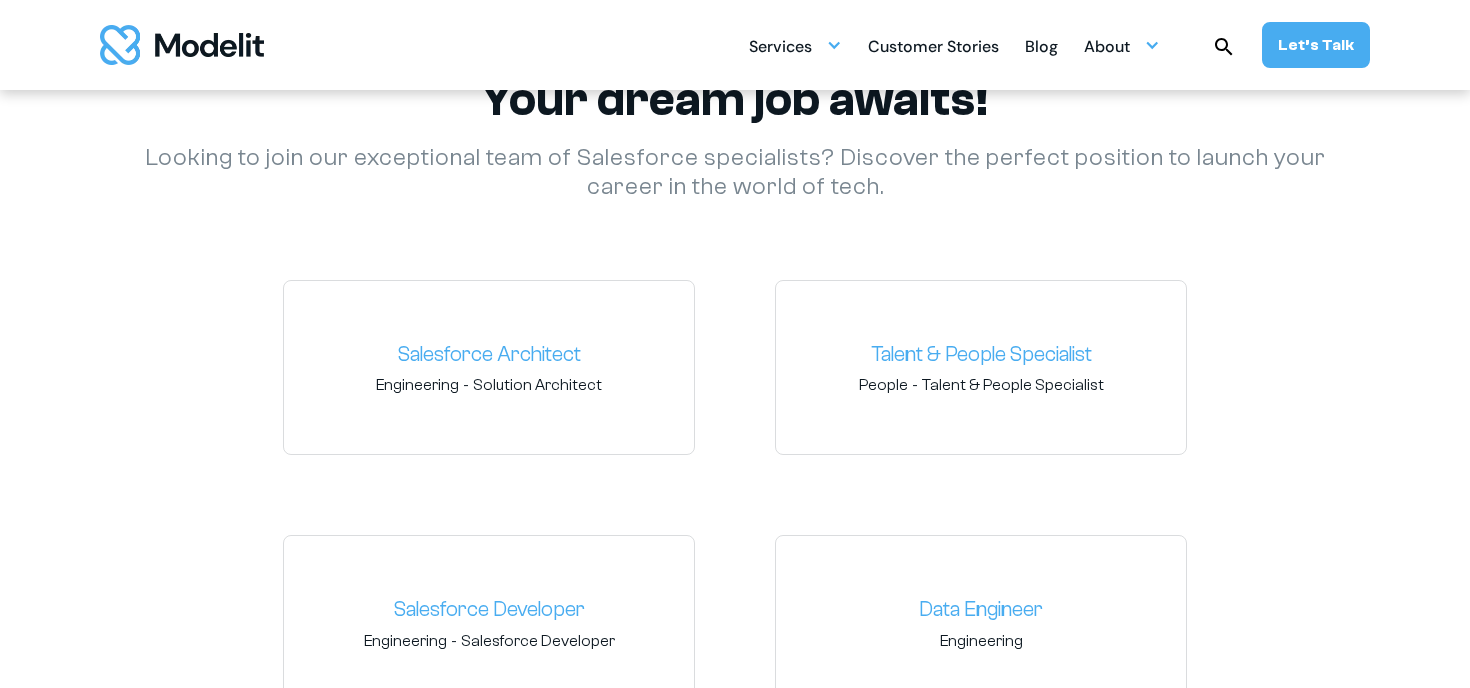 scroll, scrollTop: 2941, scrollLeft: 0, axis: vertical 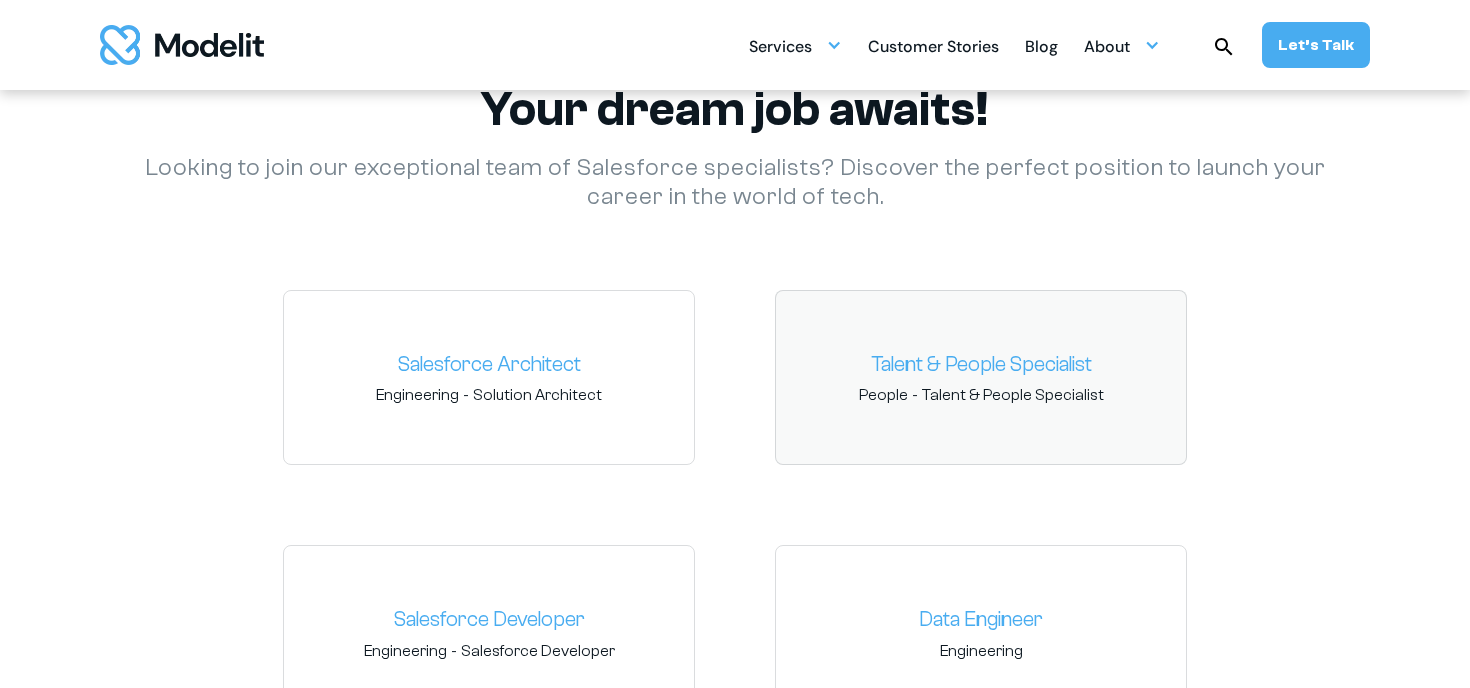 click on "Talent & People Specialist" at bounding box center (981, 365) 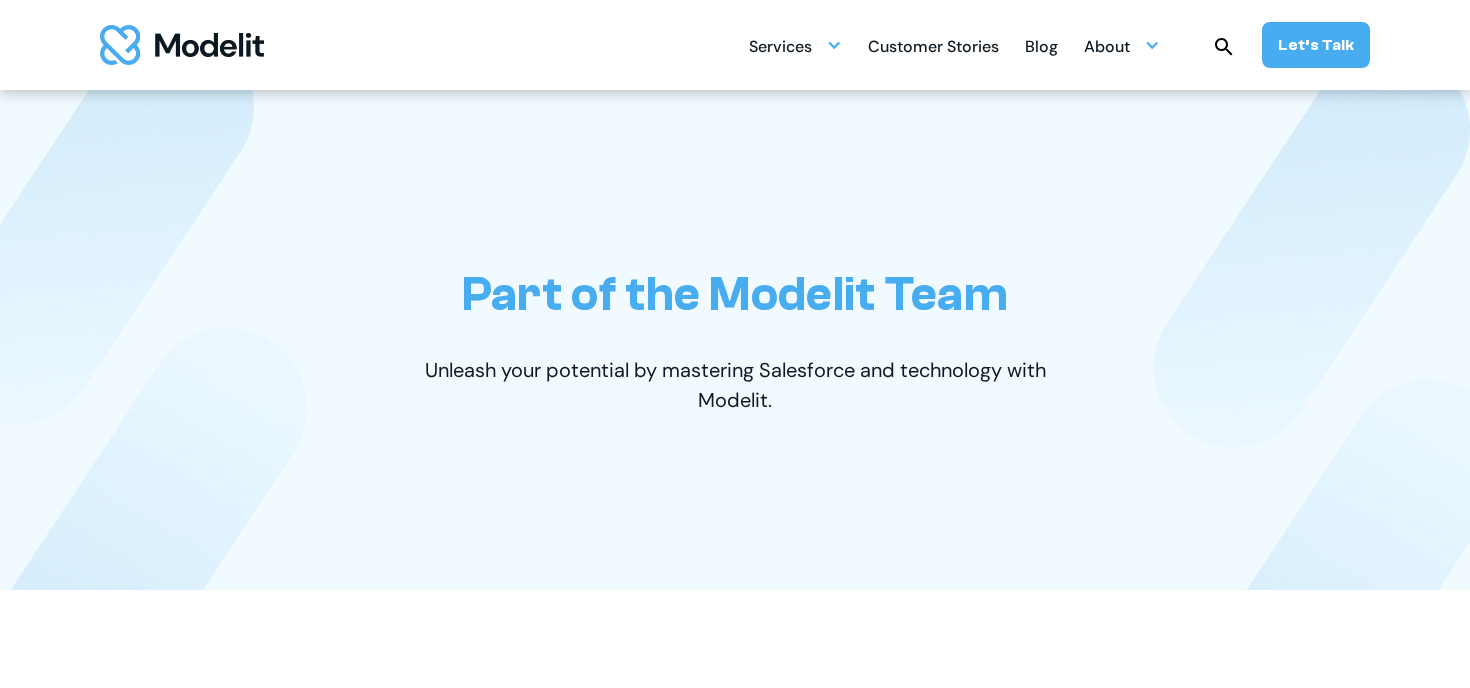 scroll, scrollTop: 0, scrollLeft: 0, axis: both 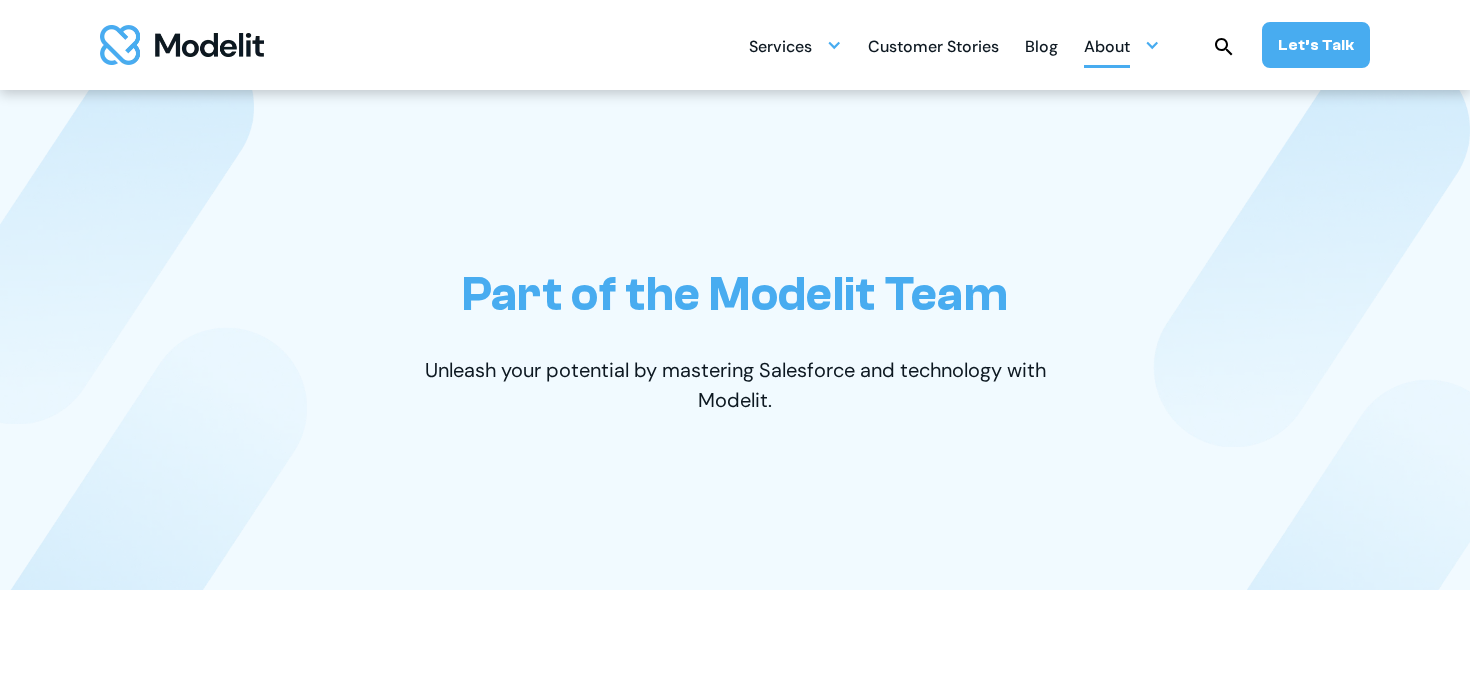 click on "About" at bounding box center [1107, 48] 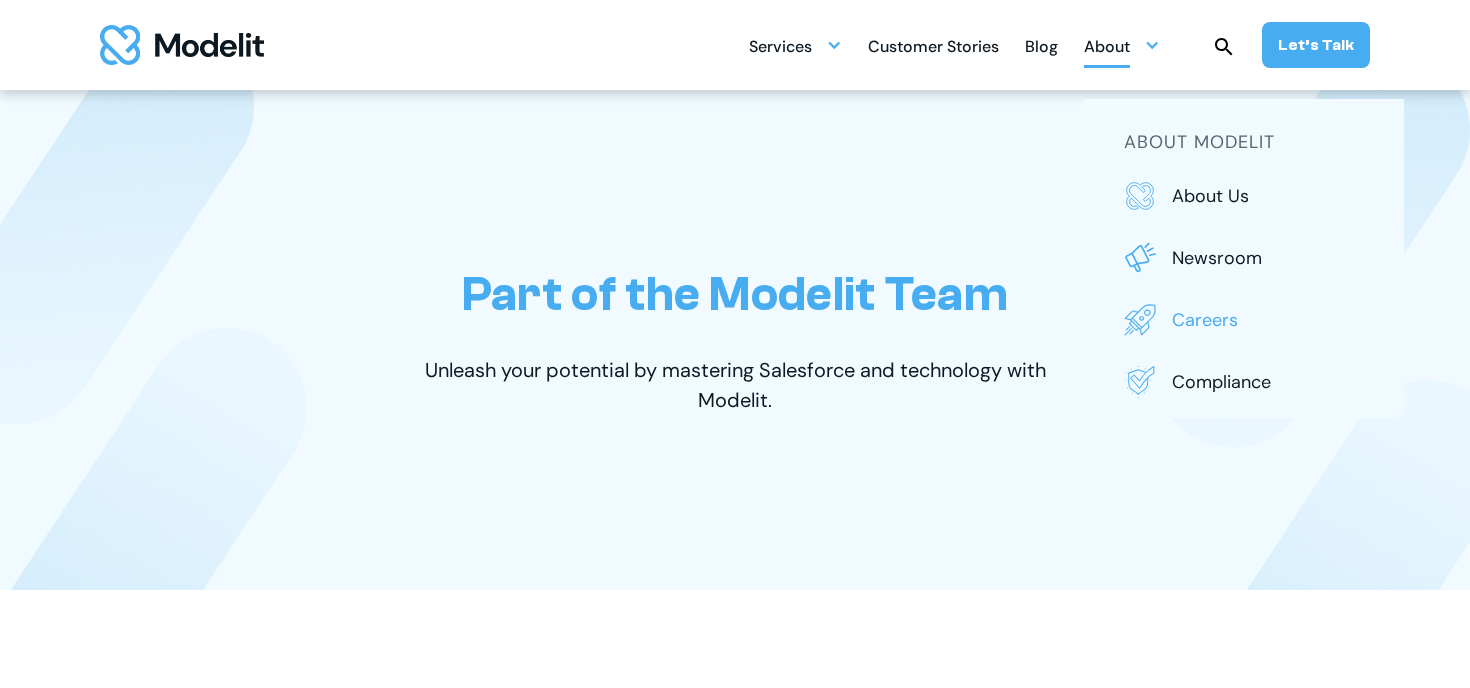 click on "Careers" at bounding box center [1244, 320] 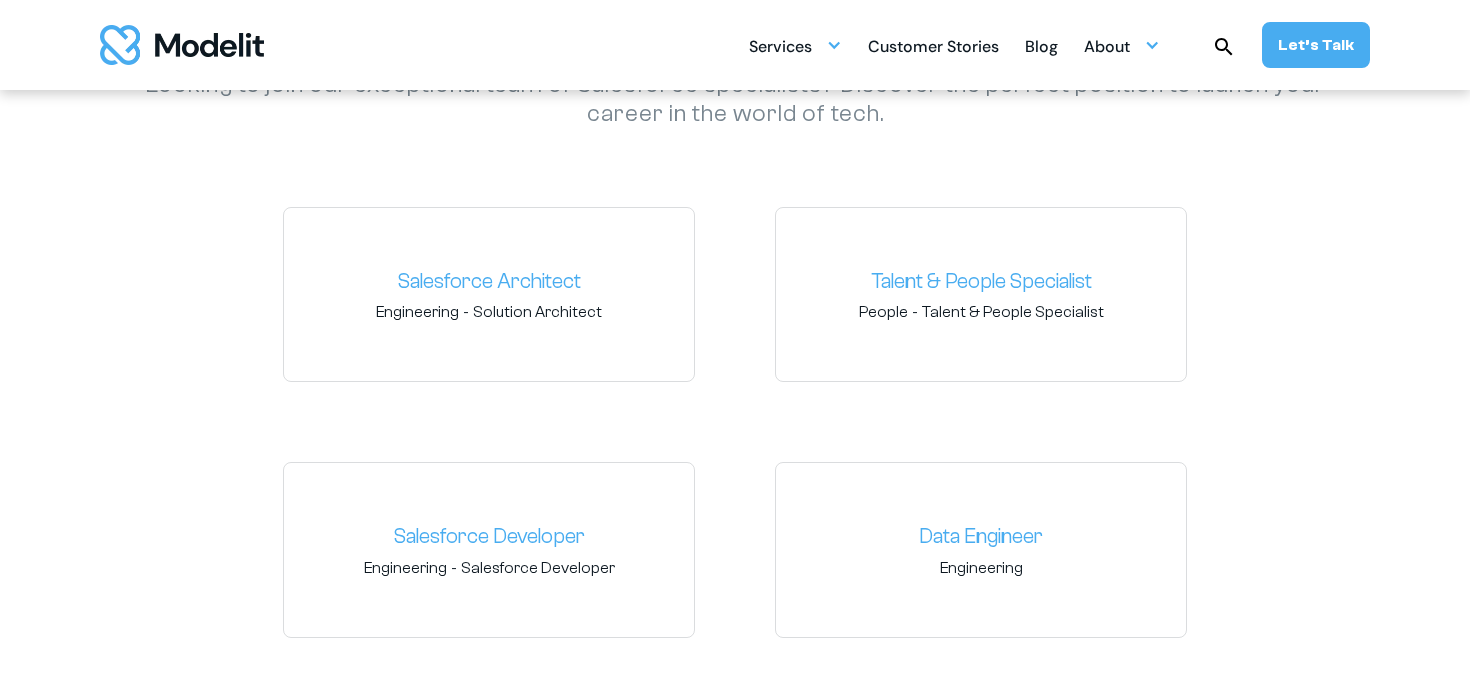 scroll, scrollTop: 3128, scrollLeft: 0, axis: vertical 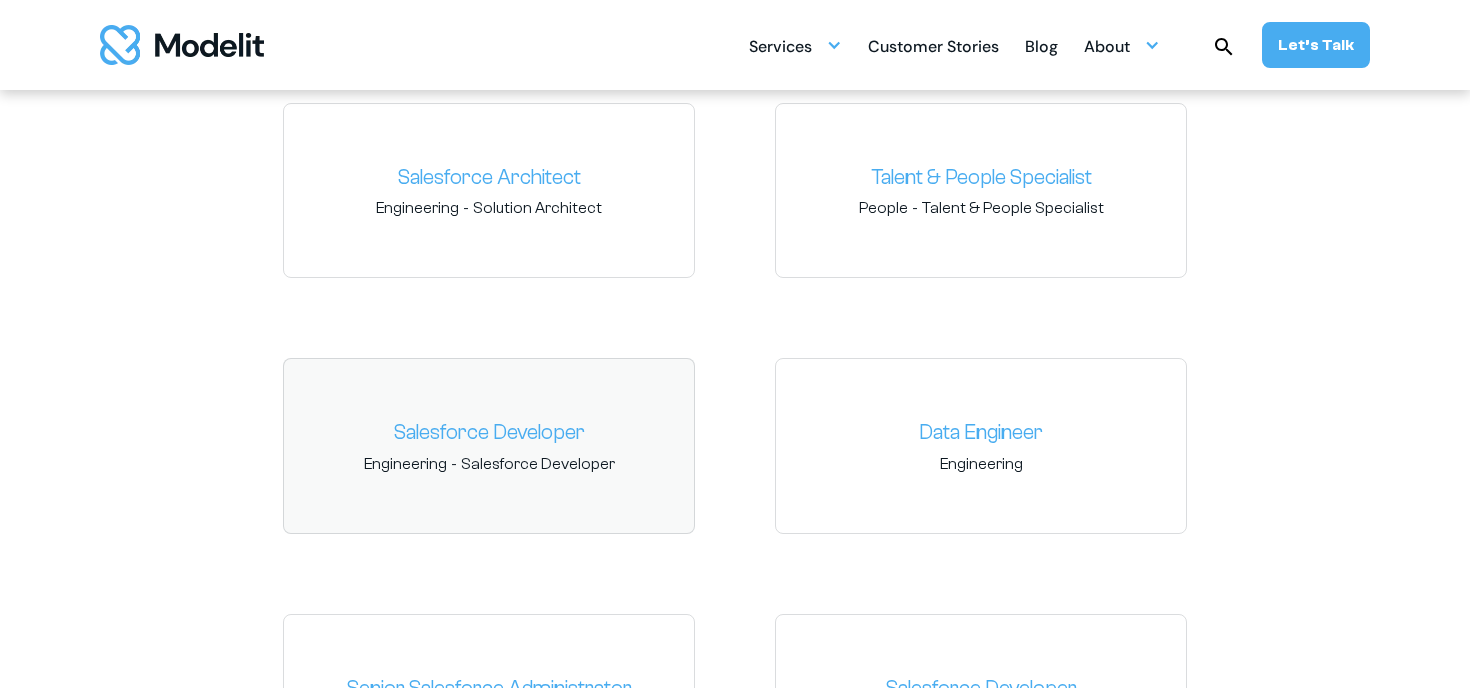click on "Salesforce Developer" at bounding box center [538, 464] 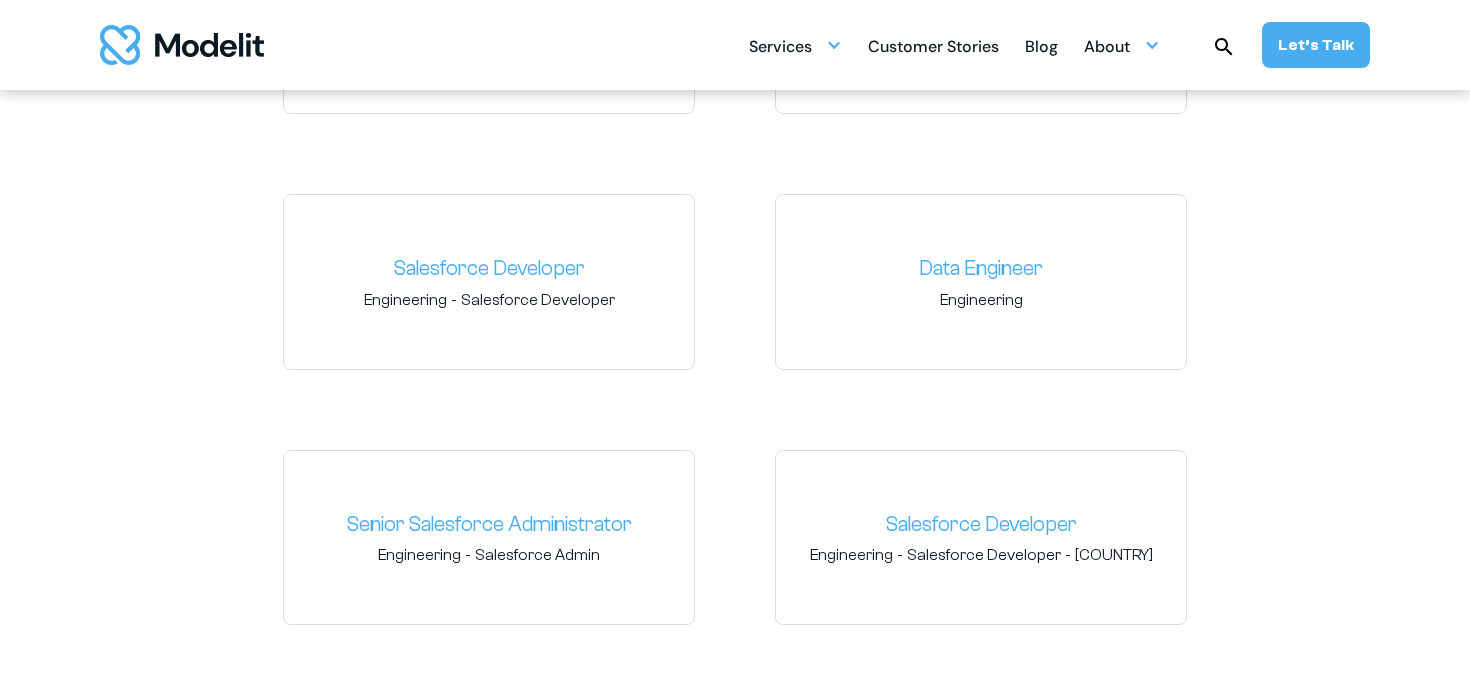 scroll, scrollTop: 3295, scrollLeft: 0, axis: vertical 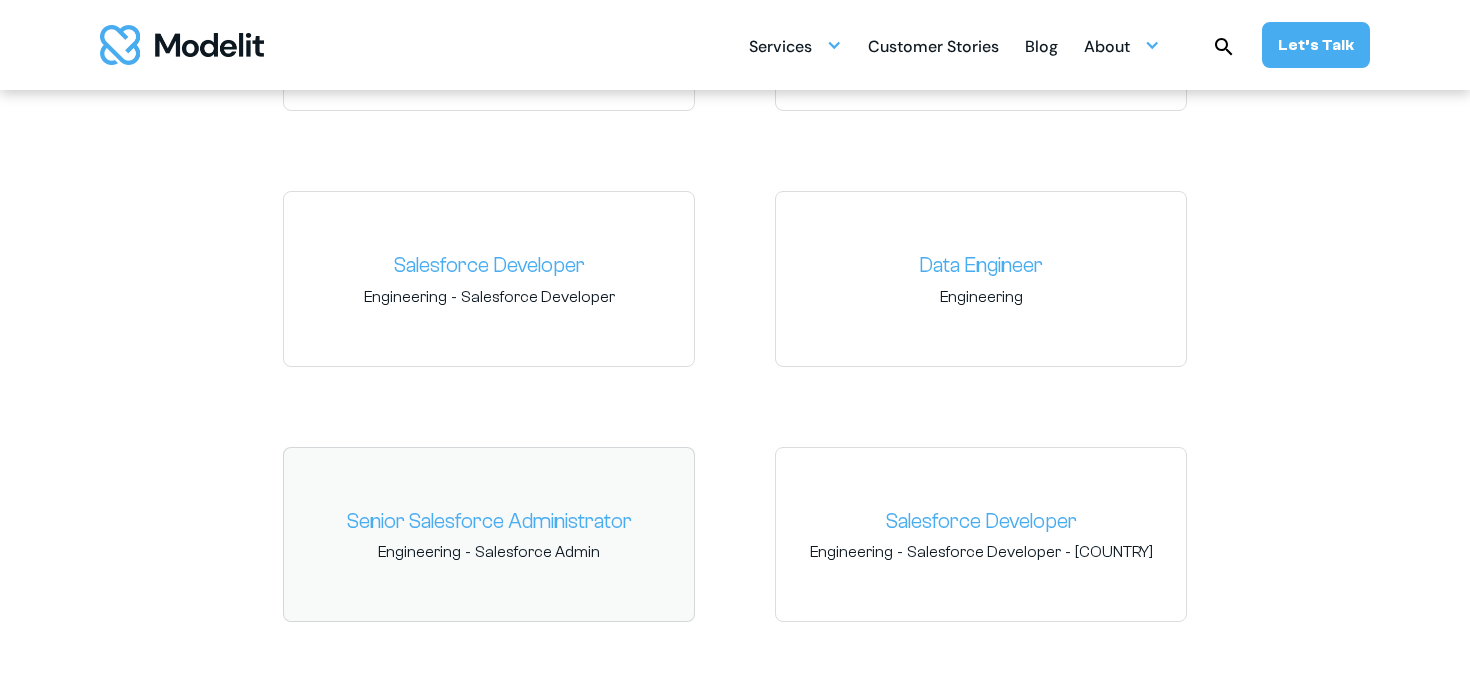click on "Senior Salesforce Administrator" at bounding box center [489, 522] 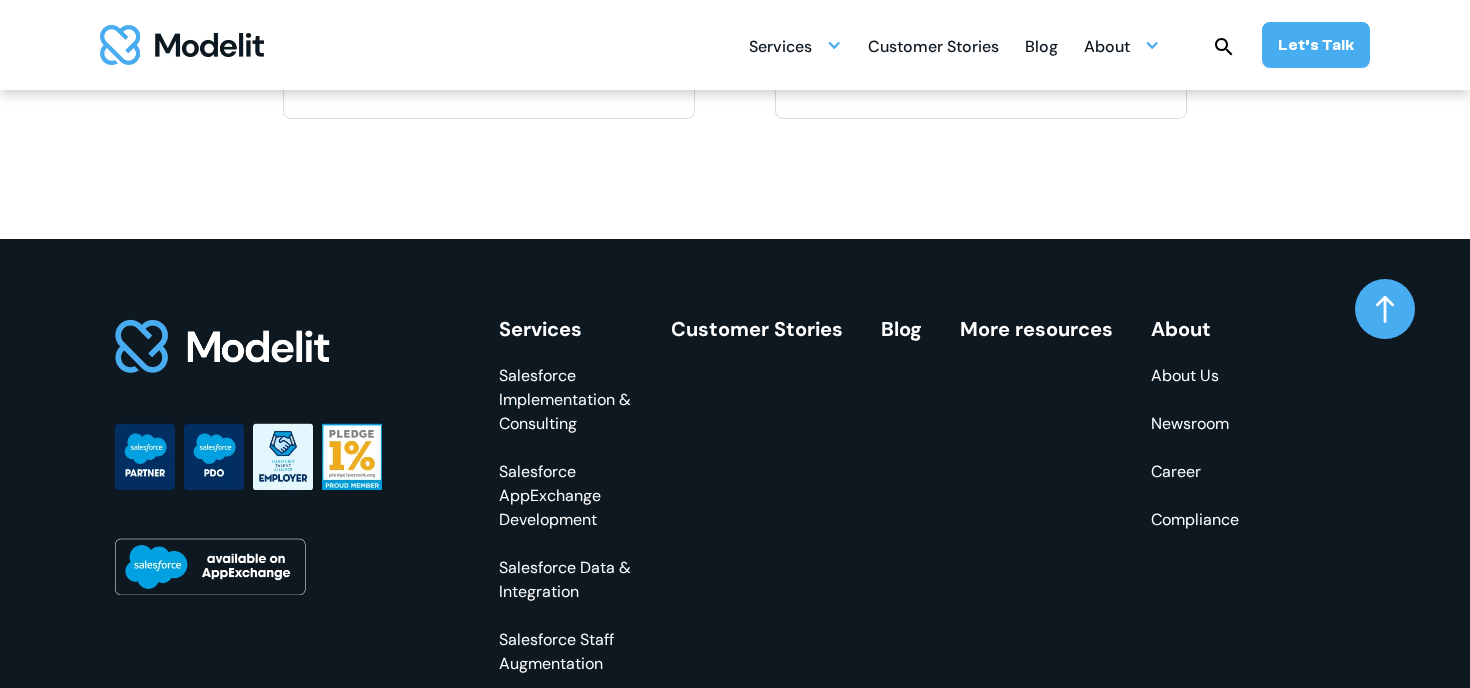 scroll, scrollTop: 3378, scrollLeft: 0, axis: vertical 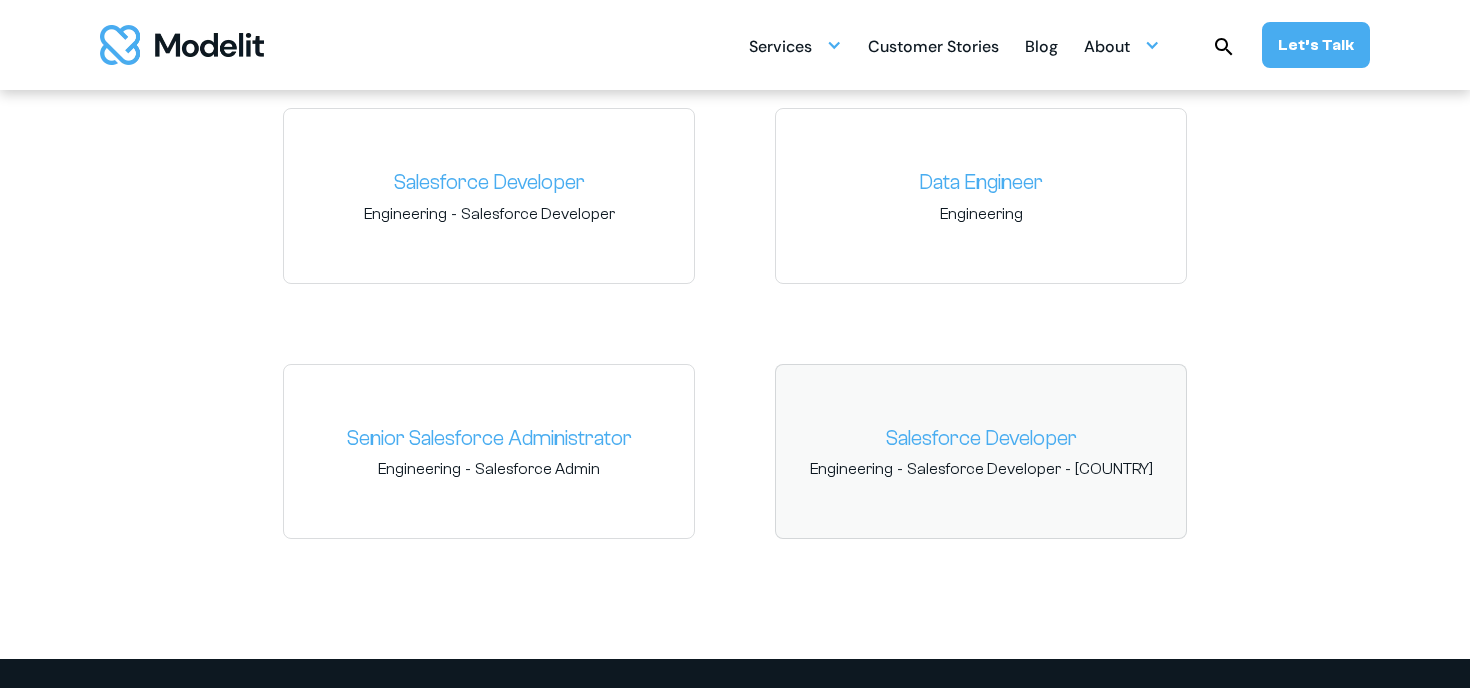 click on "Salesforce Developer" at bounding box center [981, 439] 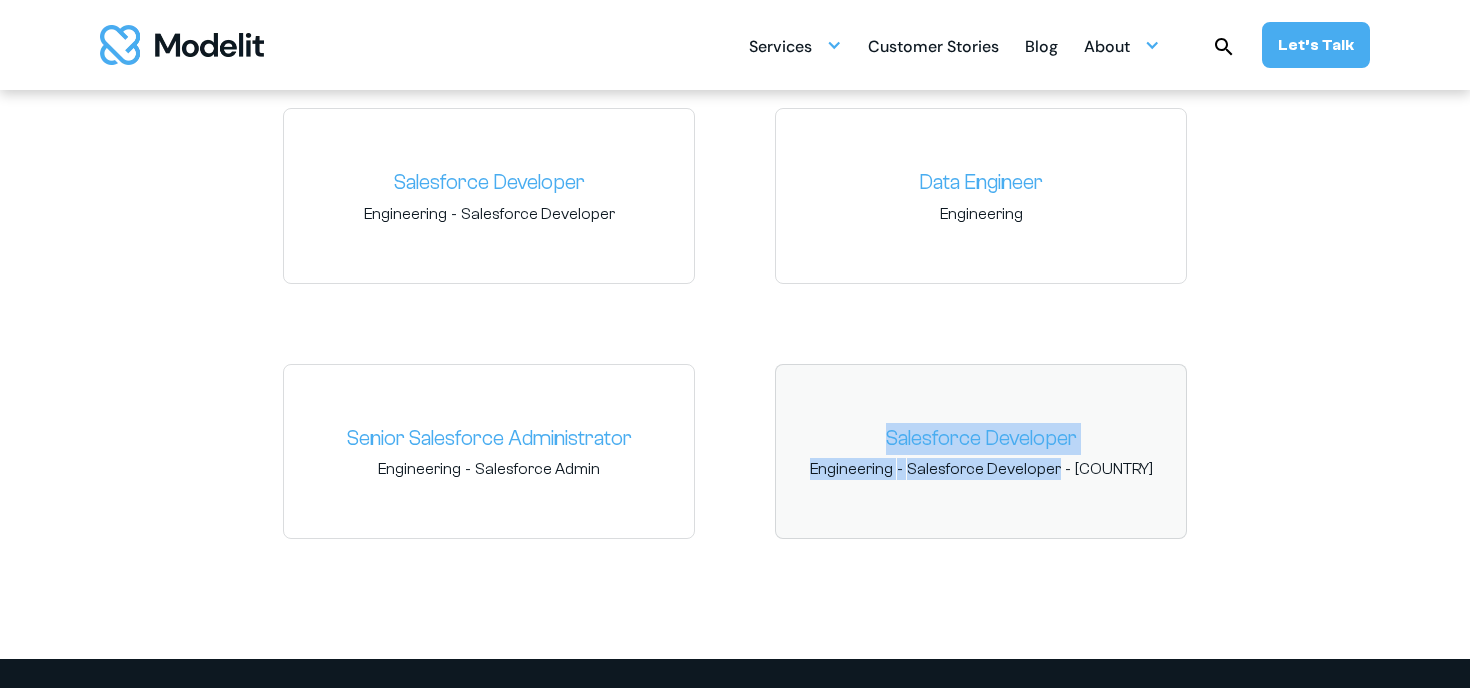 drag, startPoint x: 768, startPoint y: 390, endPoint x: 1024, endPoint y: 516, distance: 285.32788 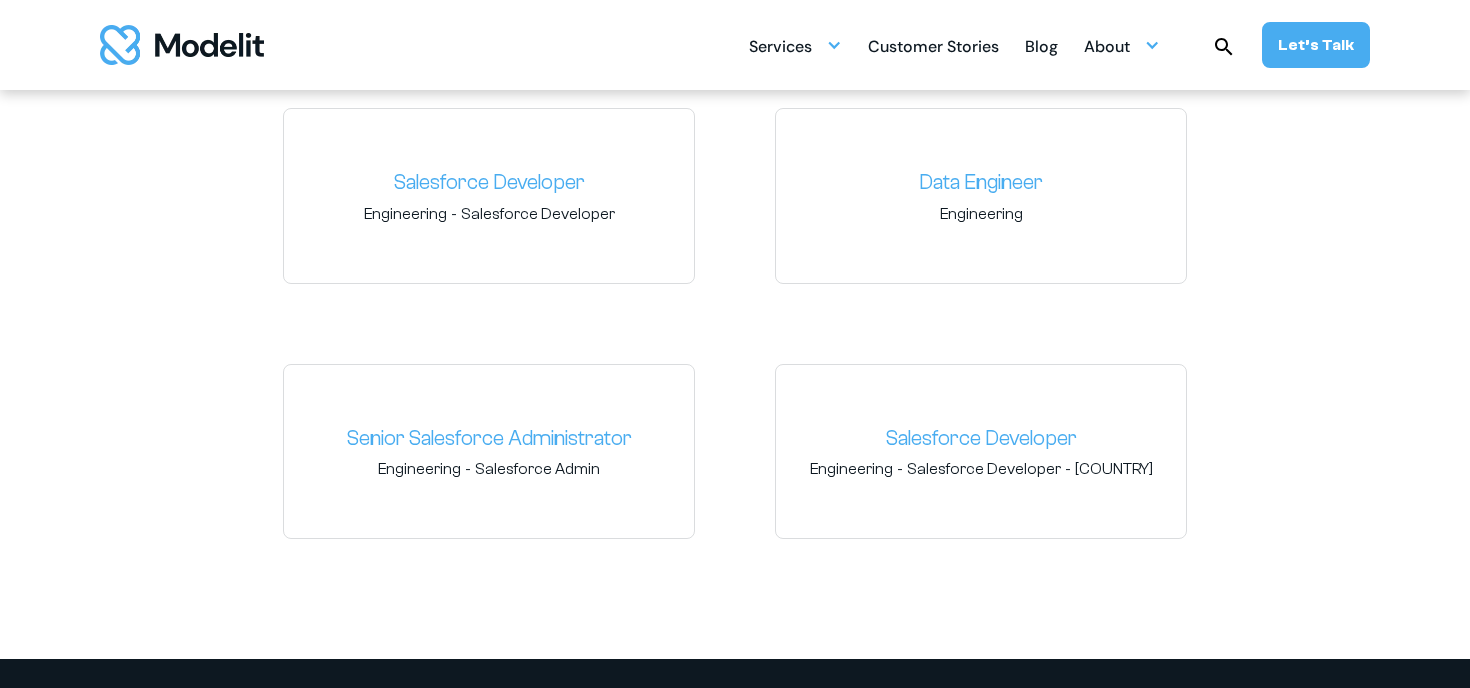 click on "Salesforce Architect Engineering  -  Solution Architect Talent & People Specialist People  -  Talent & People Specialist Salesforce Developer Engineering  -  Salesforce Developer Data Engineer Engineering Senior Salesforce Administrator Engineering  -  Salesforce Admin Salesforce Developer Engineering  -  Salesforce Developer  -  [COUNTRY] [CITY]" at bounding box center [735, 196] 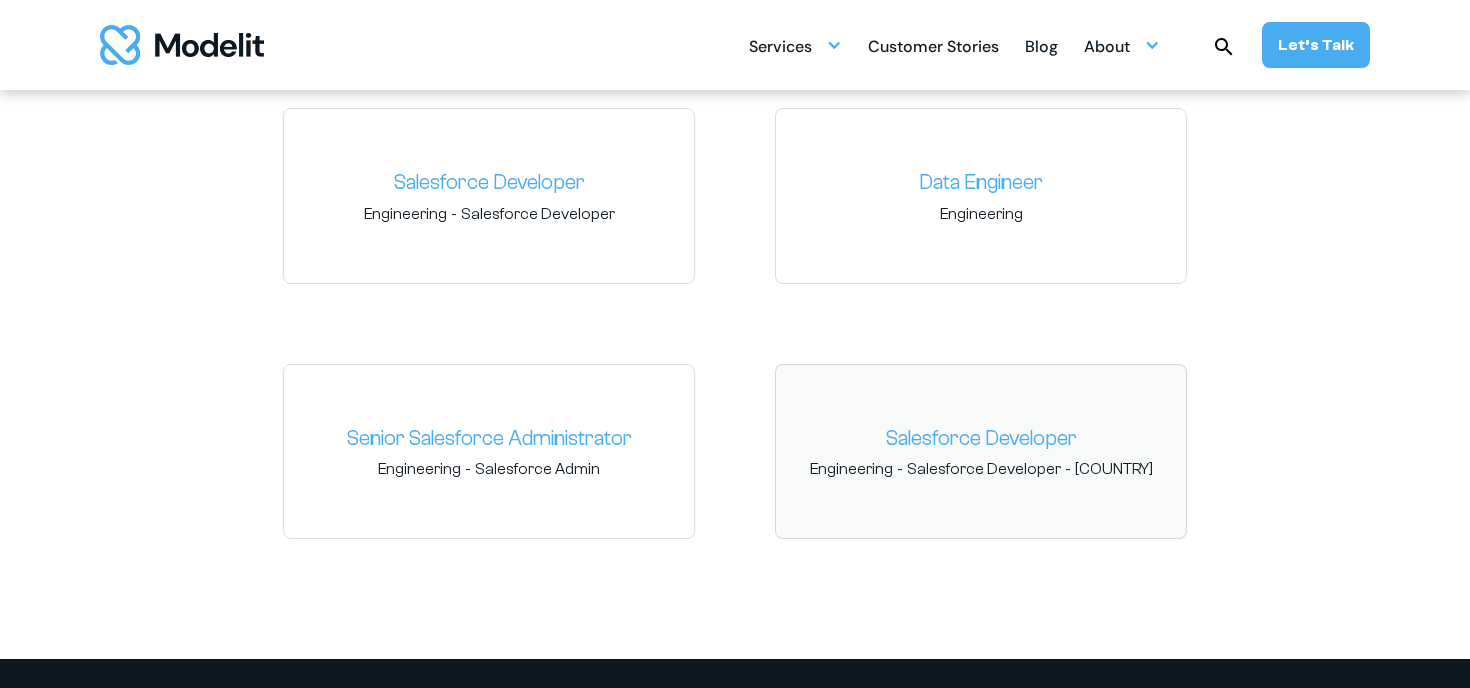 click on "Salesforce Developer" at bounding box center [981, 439] 